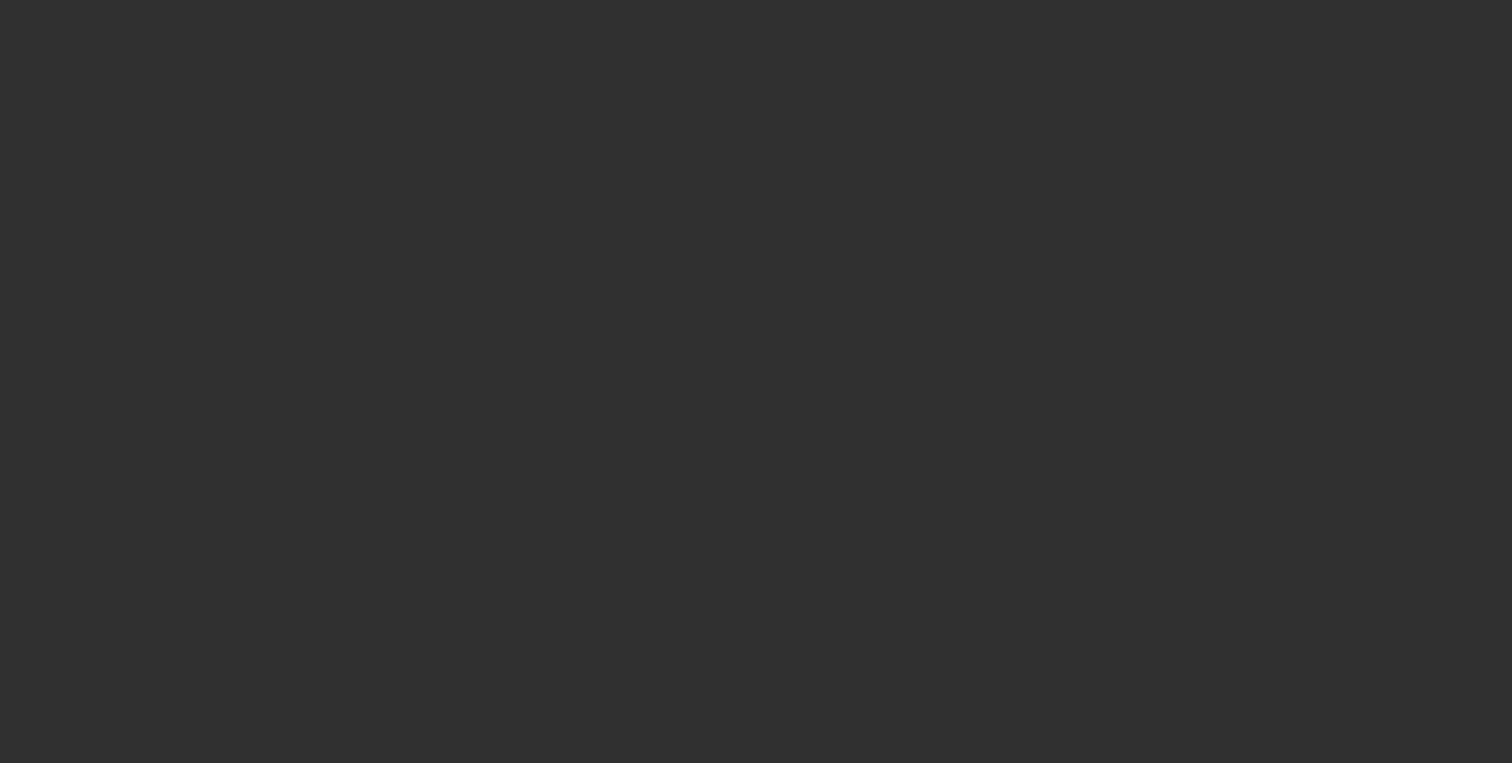 scroll, scrollTop: 0, scrollLeft: 0, axis: both 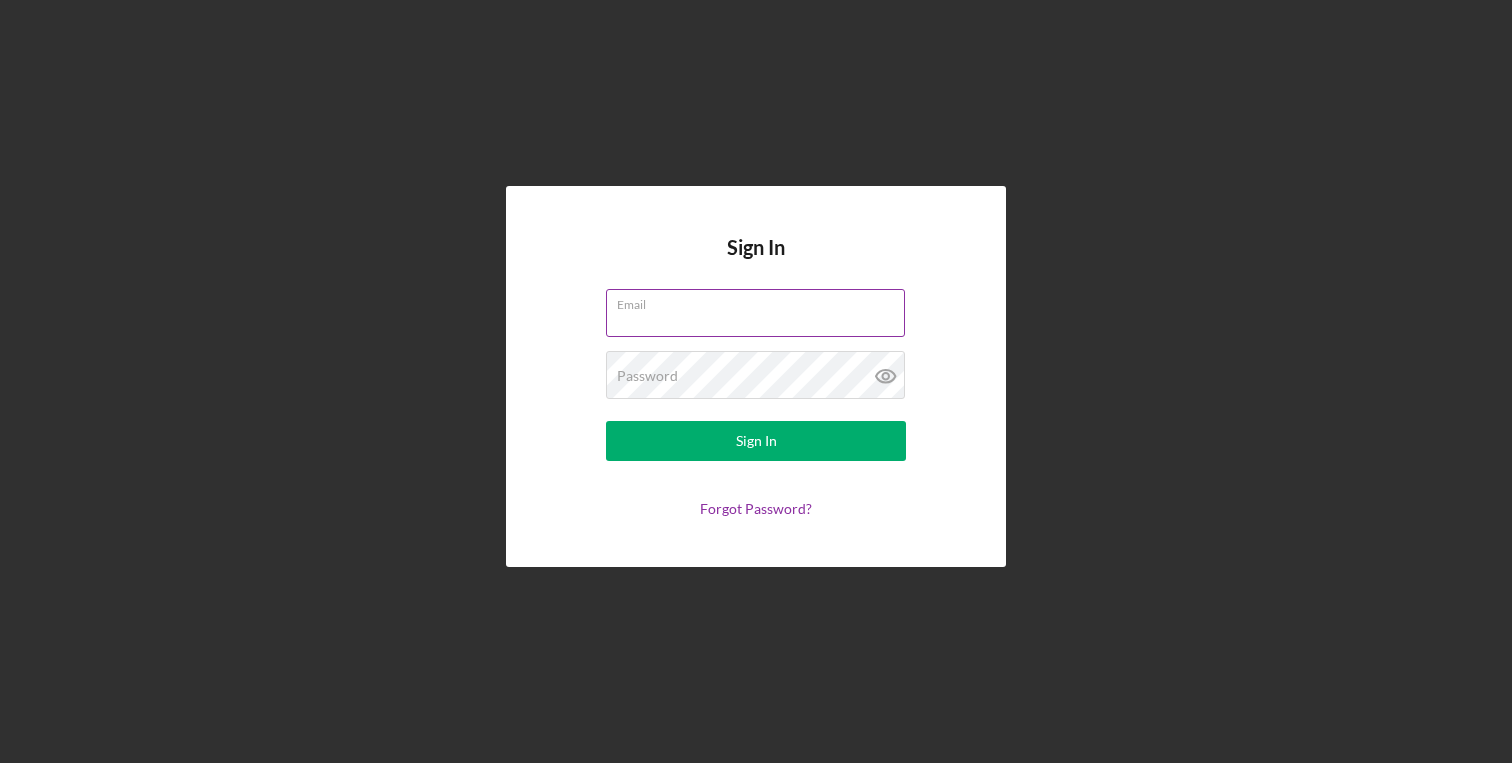 click on "Email" at bounding box center [755, 313] 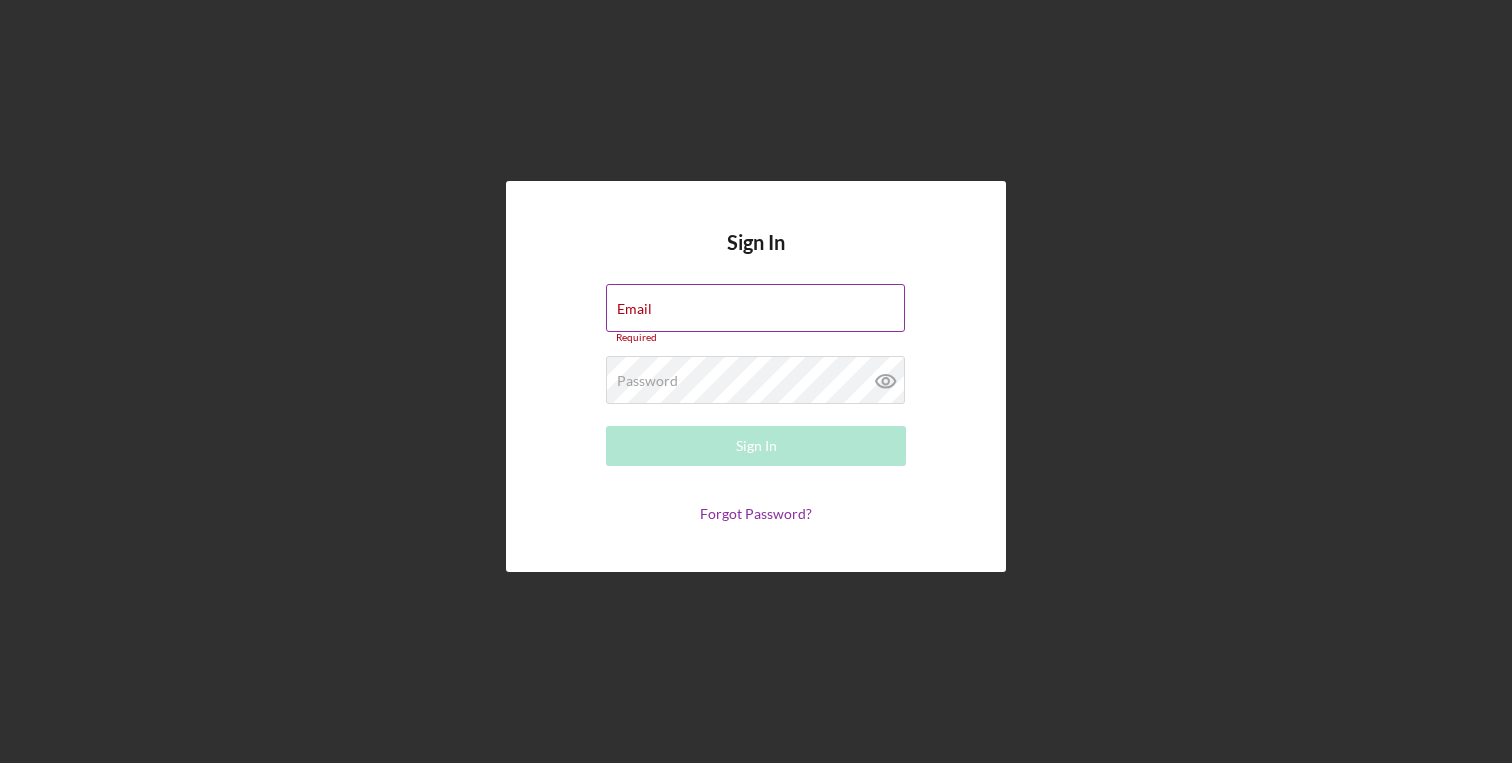 type on "[EMAIL]" 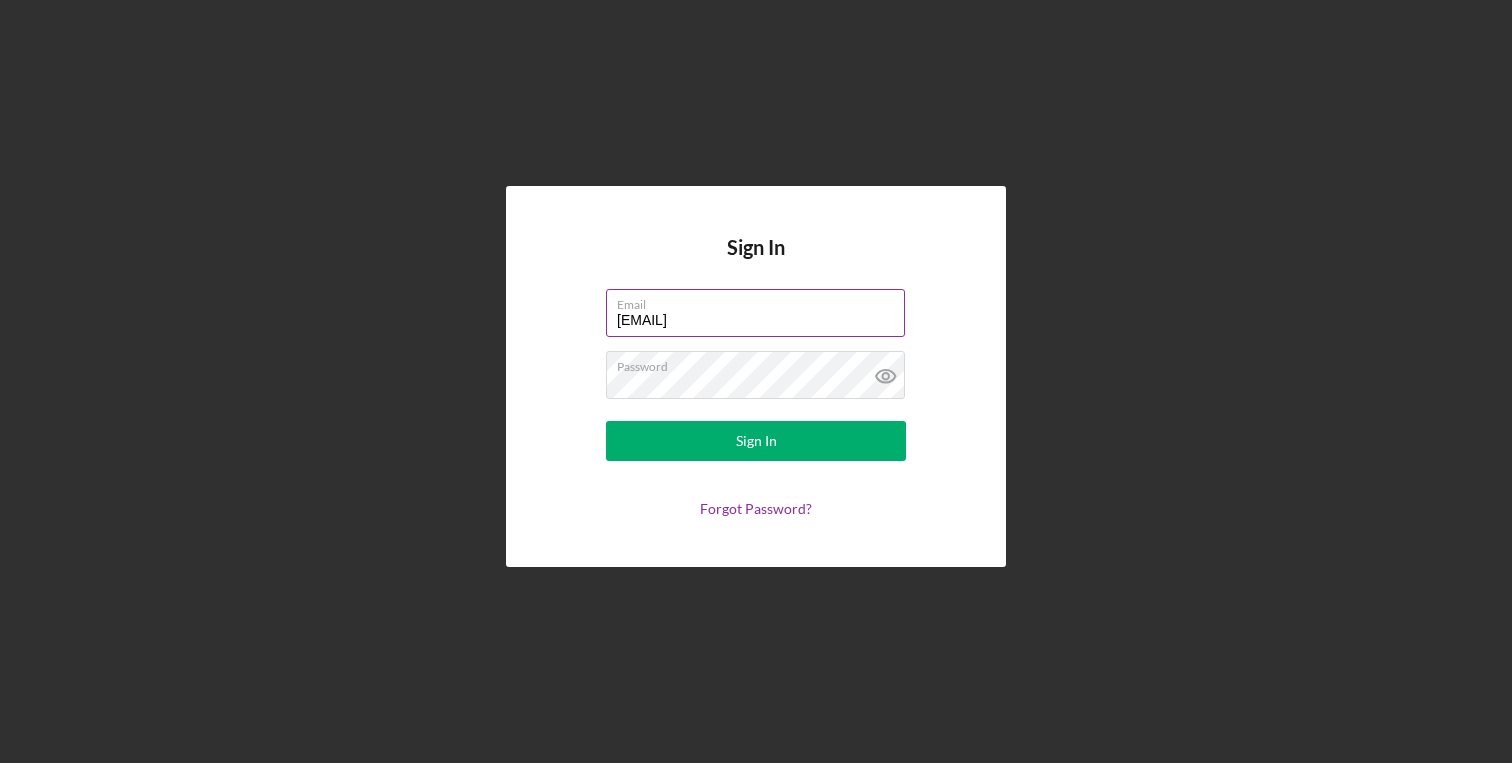 click on "Sign In" at bounding box center [756, 441] 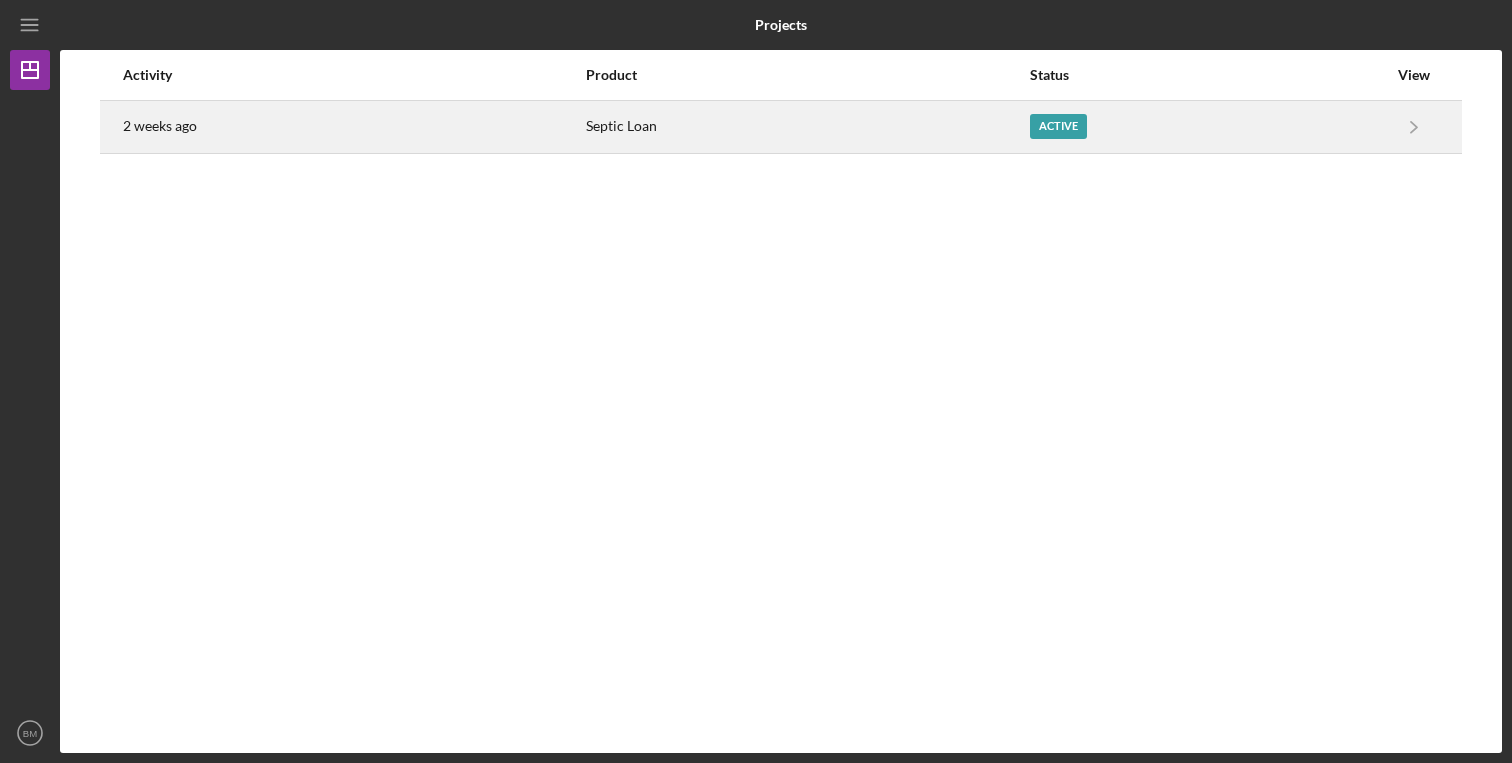 click on "Septic Loan" at bounding box center [807, 127] 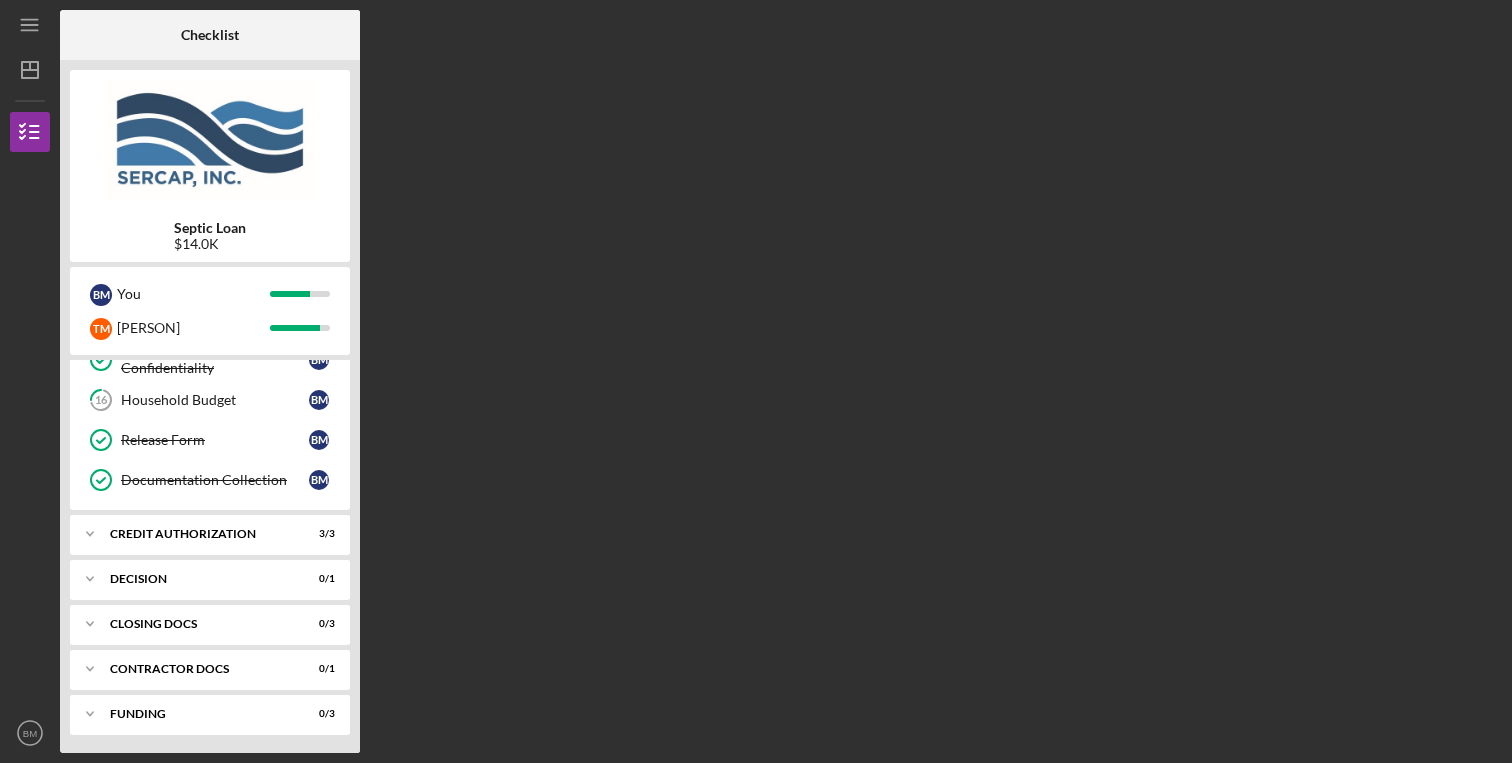 click on "Icon/Expander CREDIT AUTHORIZATION 3 / 3" at bounding box center [210, 534] 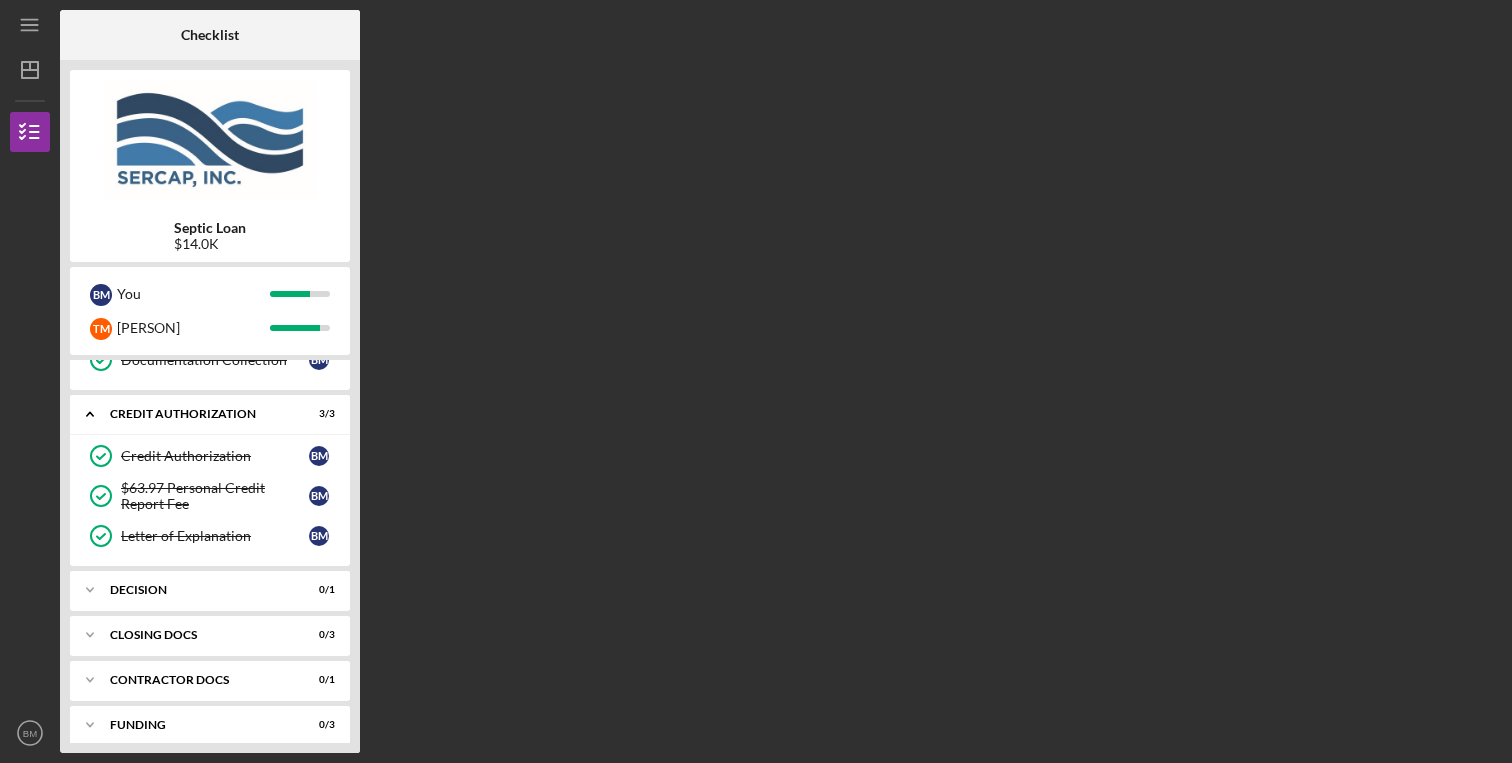 scroll, scrollTop: 519, scrollLeft: 0, axis: vertical 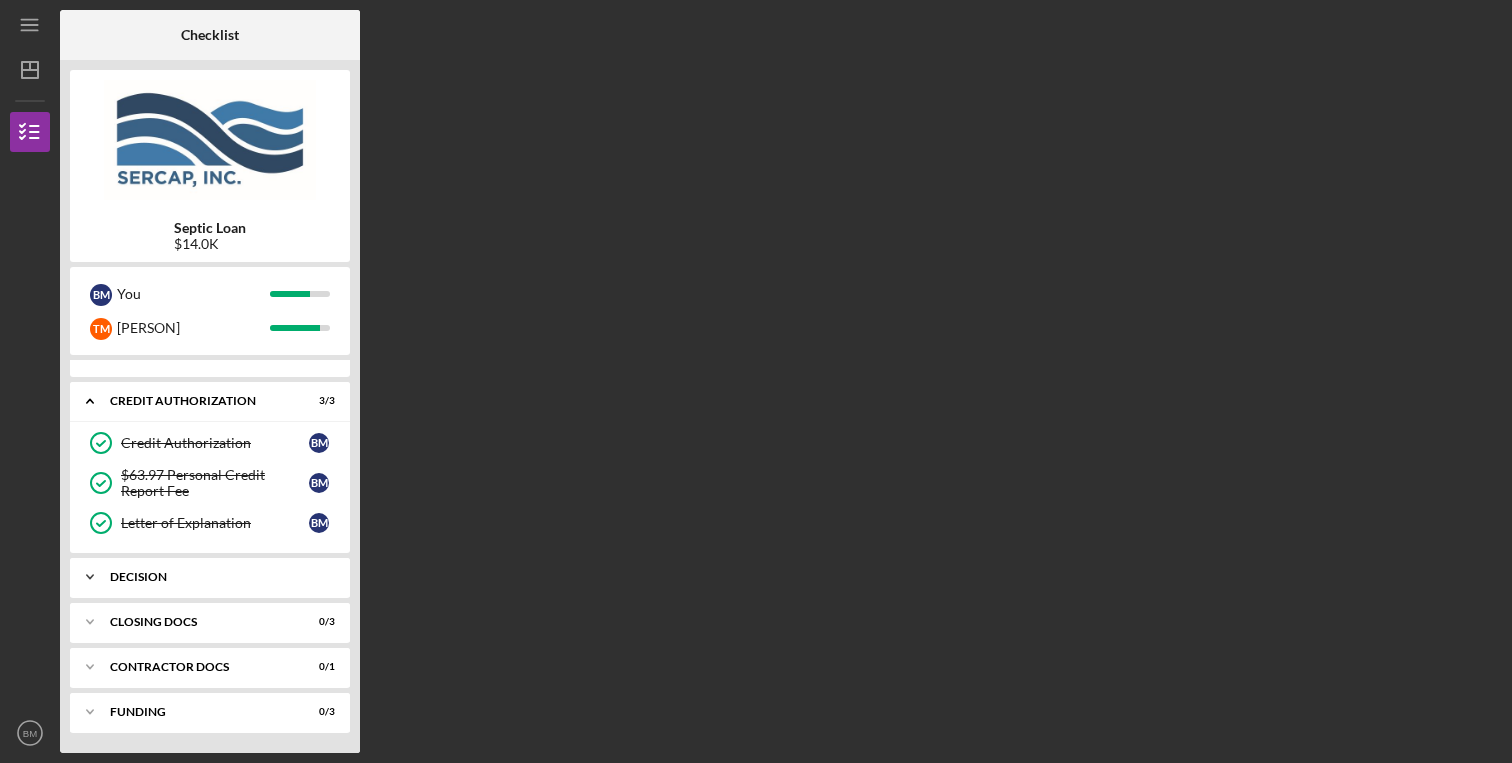 click on "Icon/Expander Decision 0 / 1" at bounding box center [210, 577] 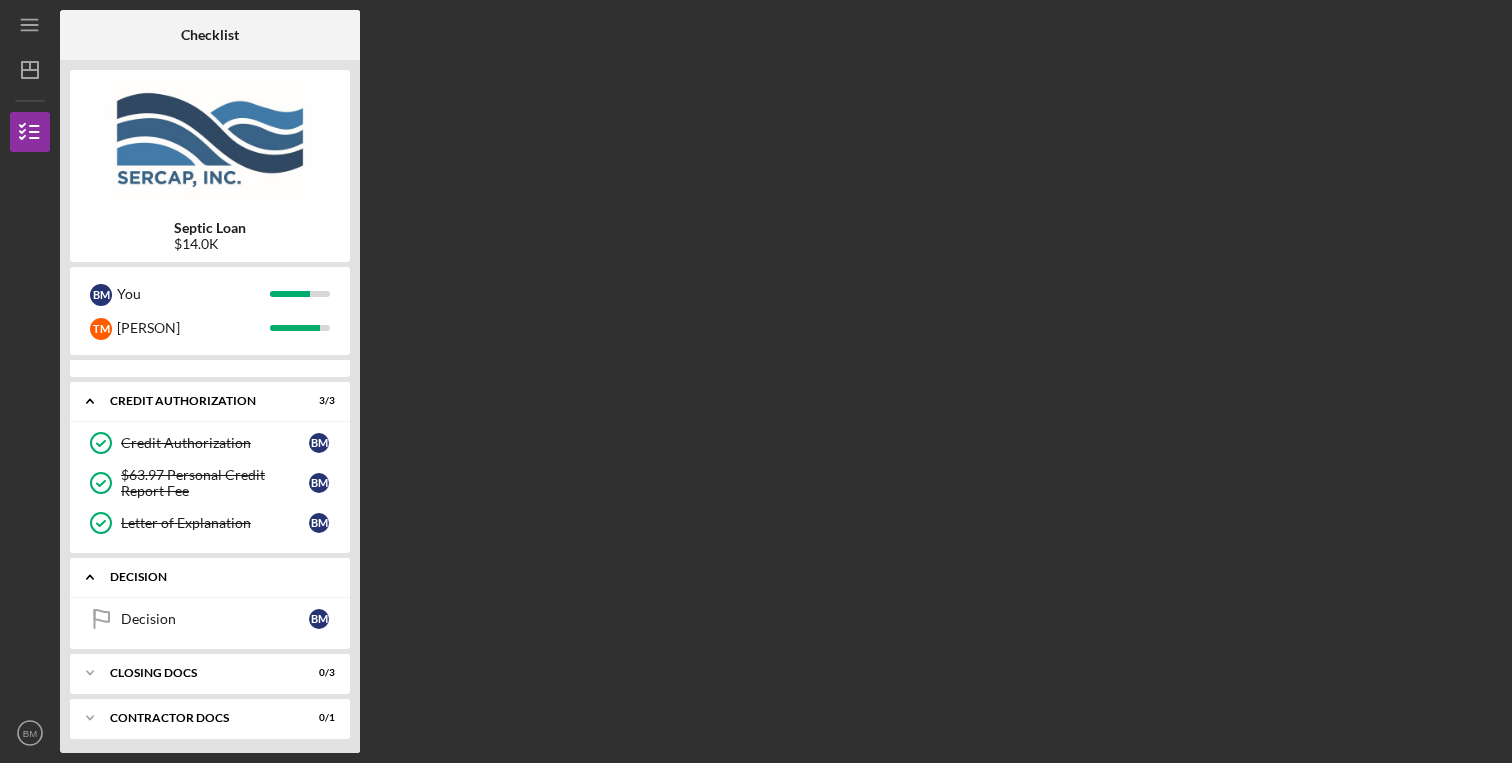 scroll, scrollTop: 570, scrollLeft: 0, axis: vertical 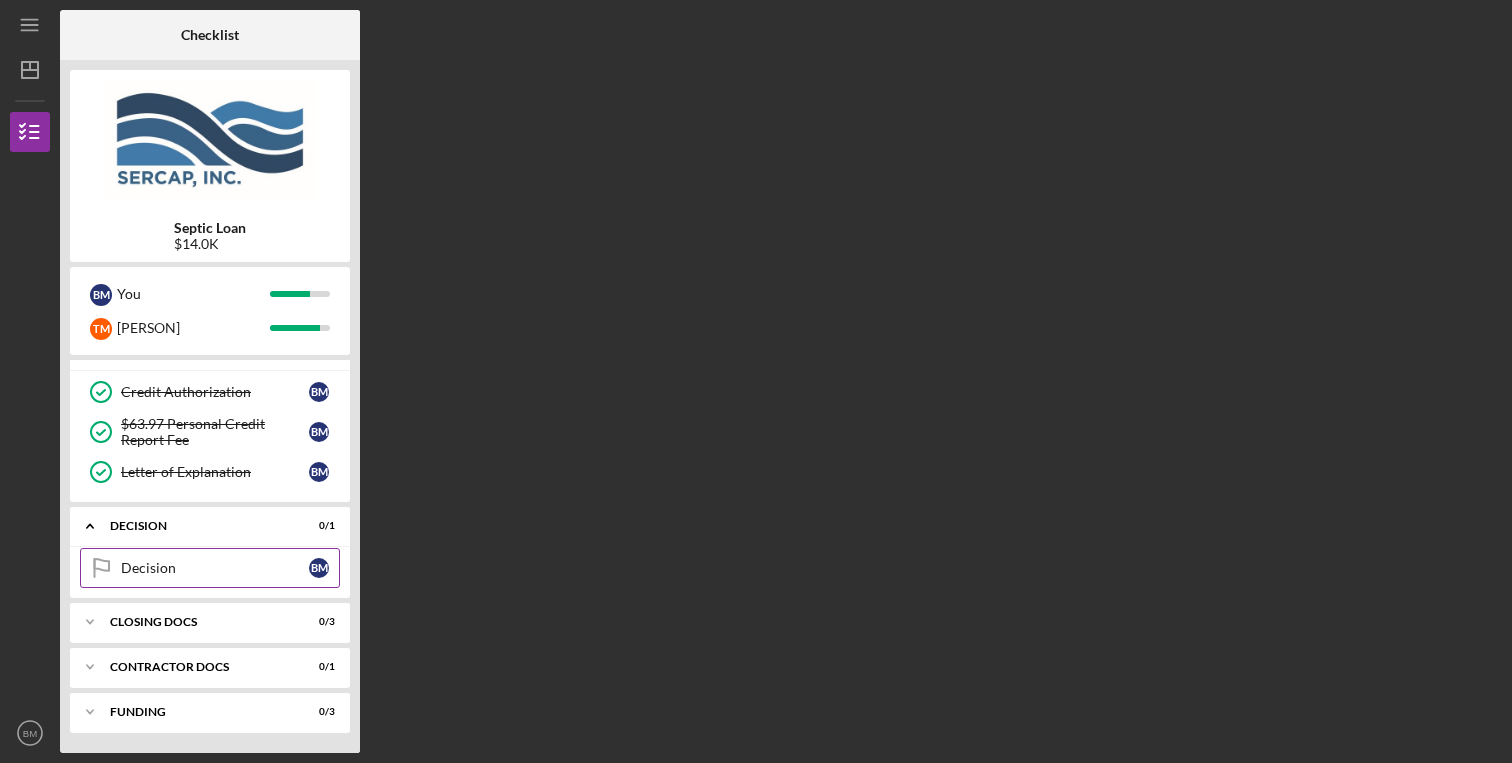 click on "Decision" at bounding box center (215, 568) 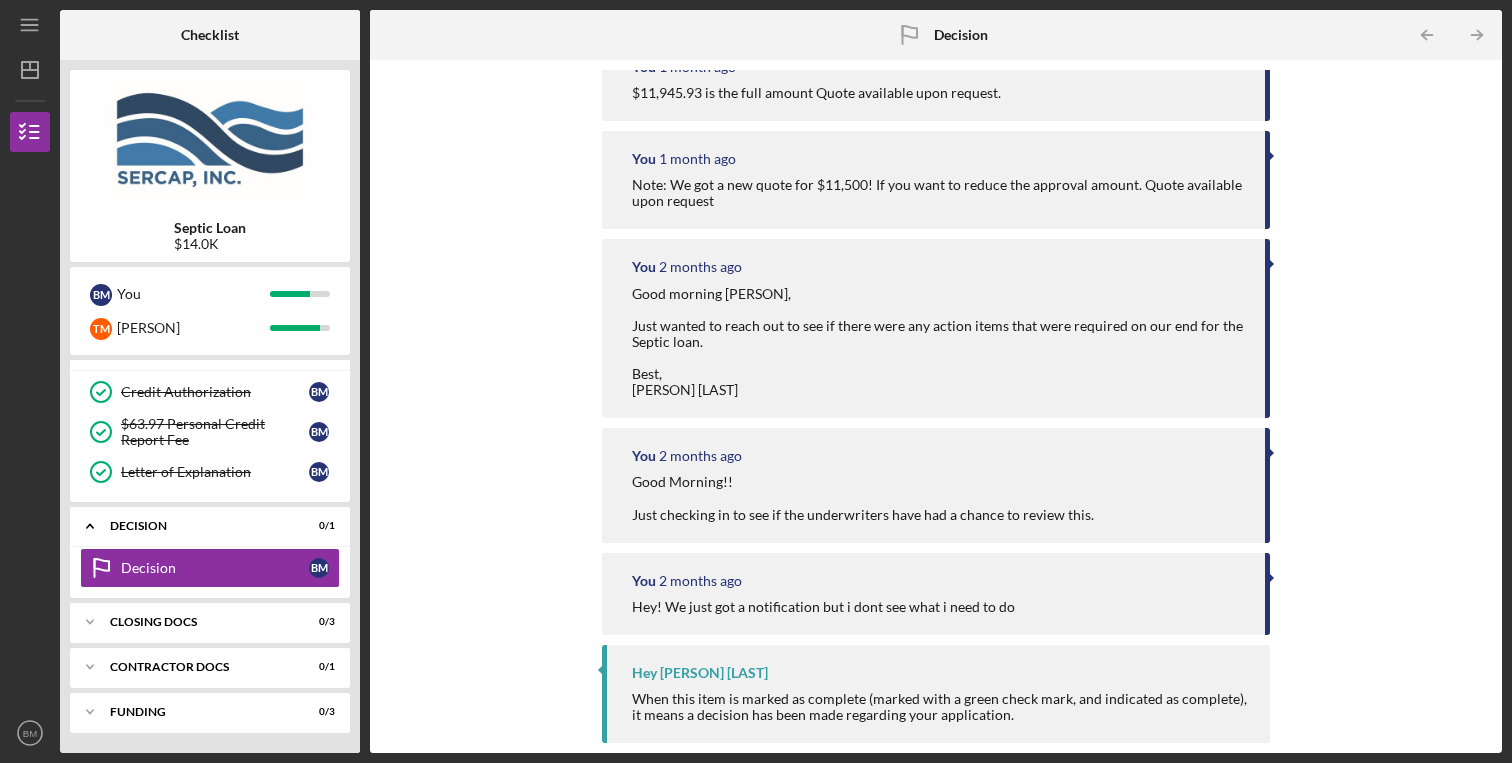 scroll, scrollTop: 0, scrollLeft: 0, axis: both 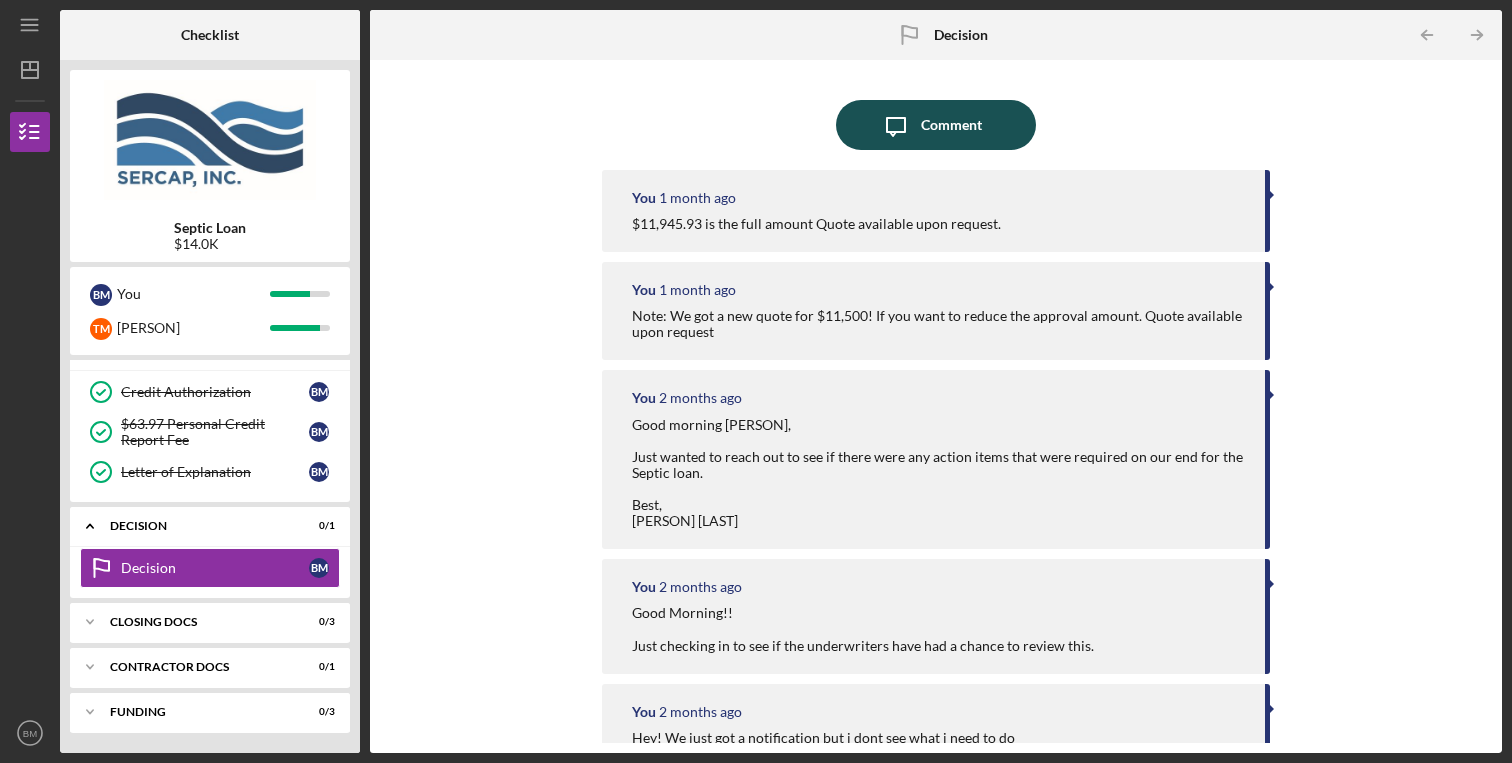 click on "Comment" at bounding box center [951, 125] 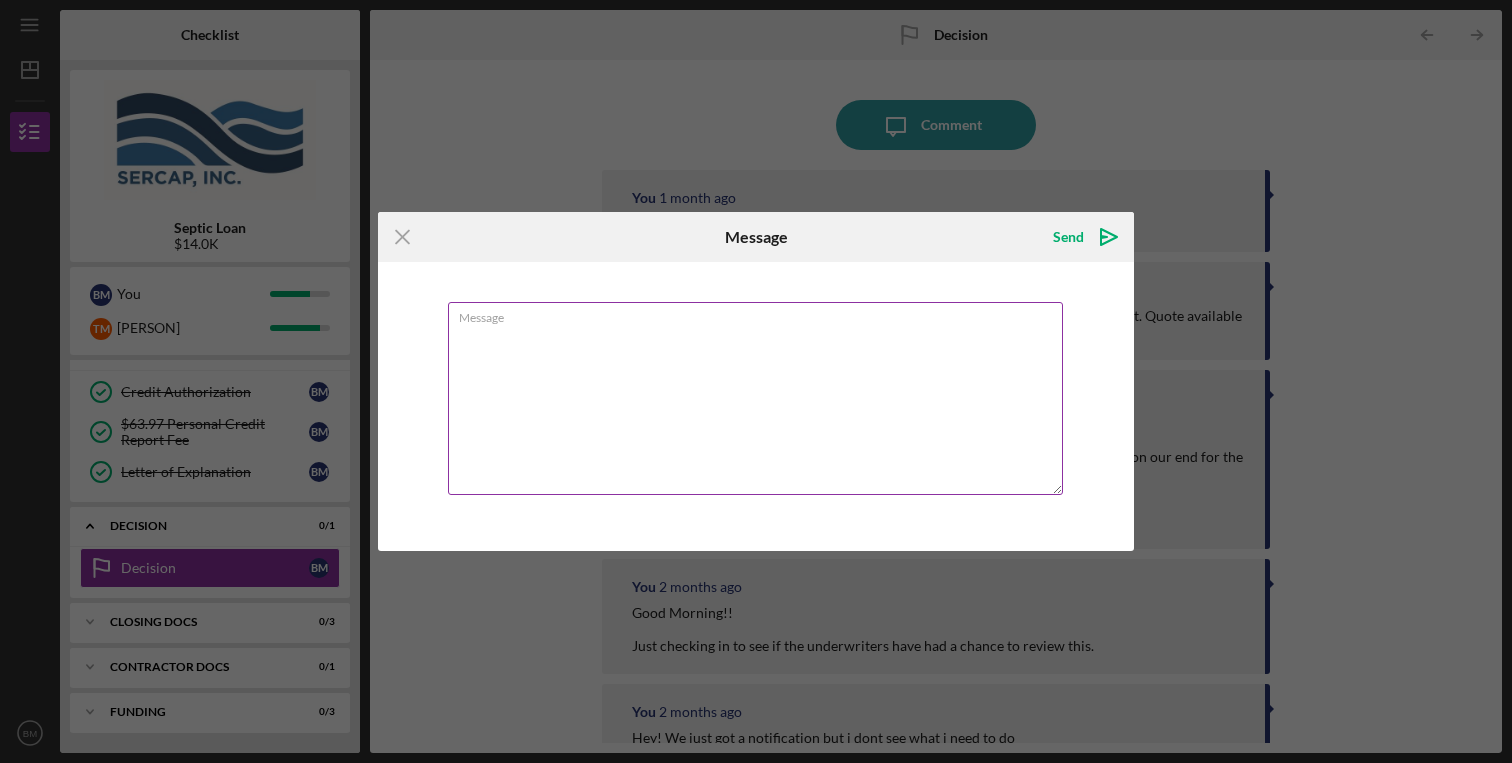 click on "Message" at bounding box center [755, 398] 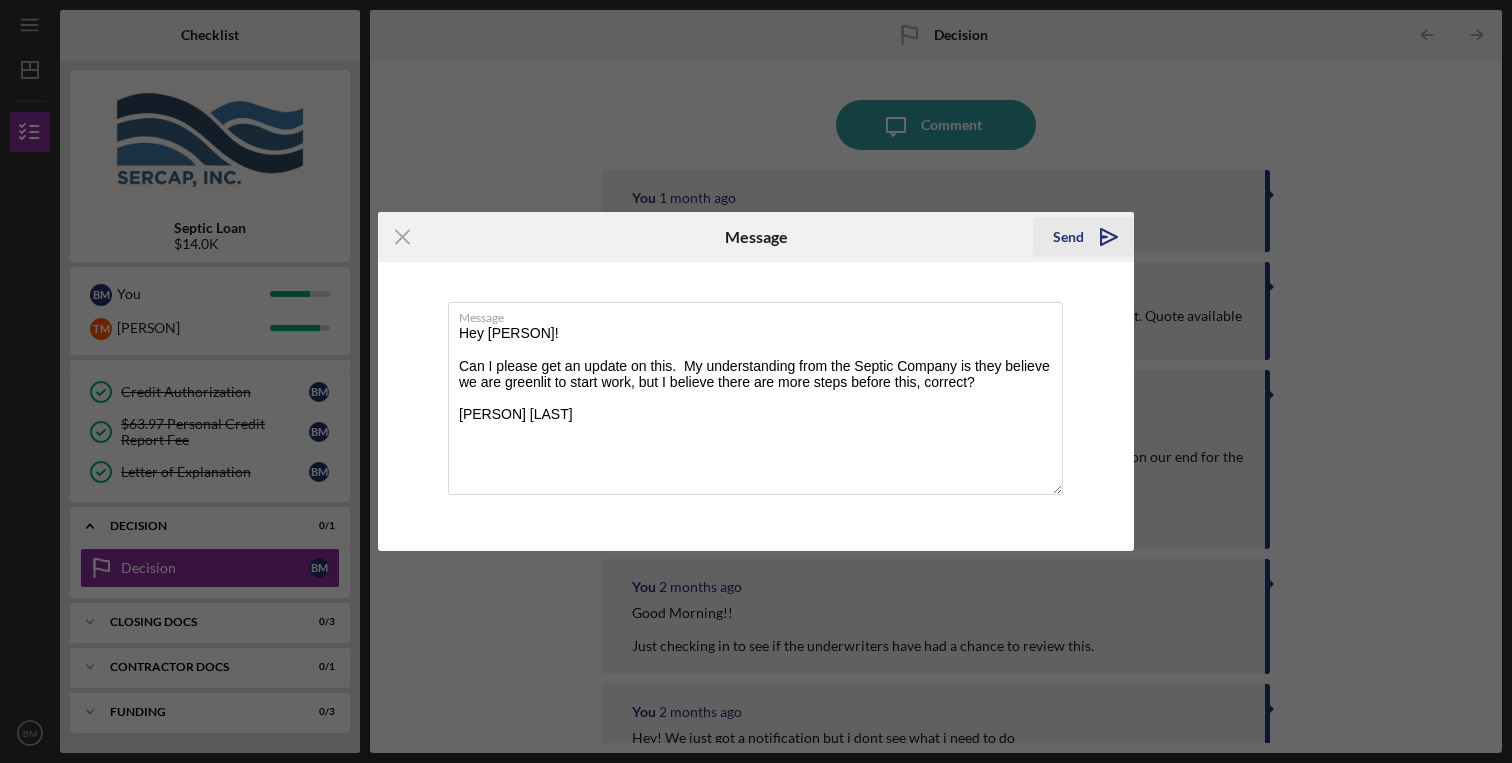 type on "Hey [PERSON]!
Can I please get an update on this.  My understanding from the Septic Company is they believe we are greenlit to start work, but I believe there are more steps before this, correct?
[PERSON] [LAST]" 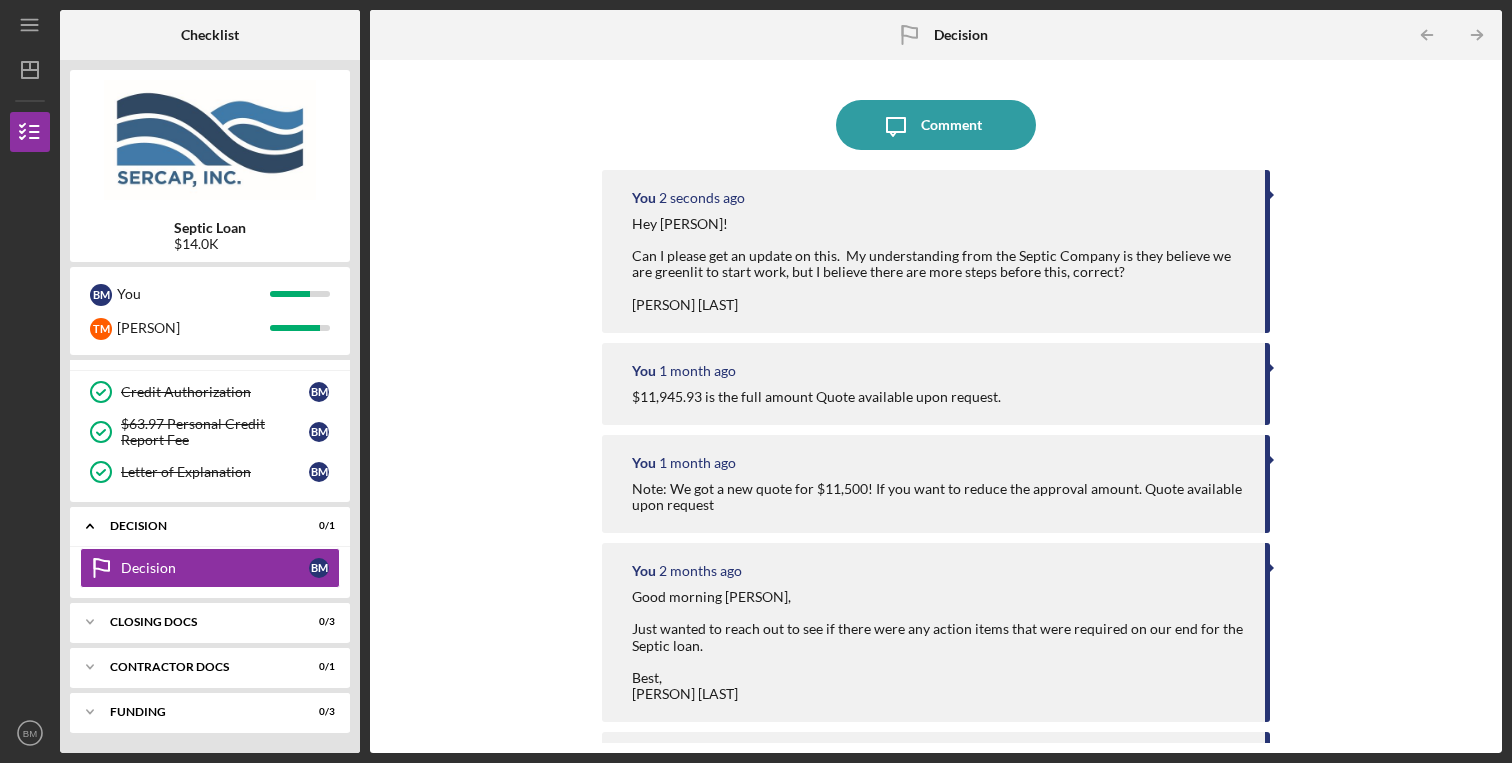 type 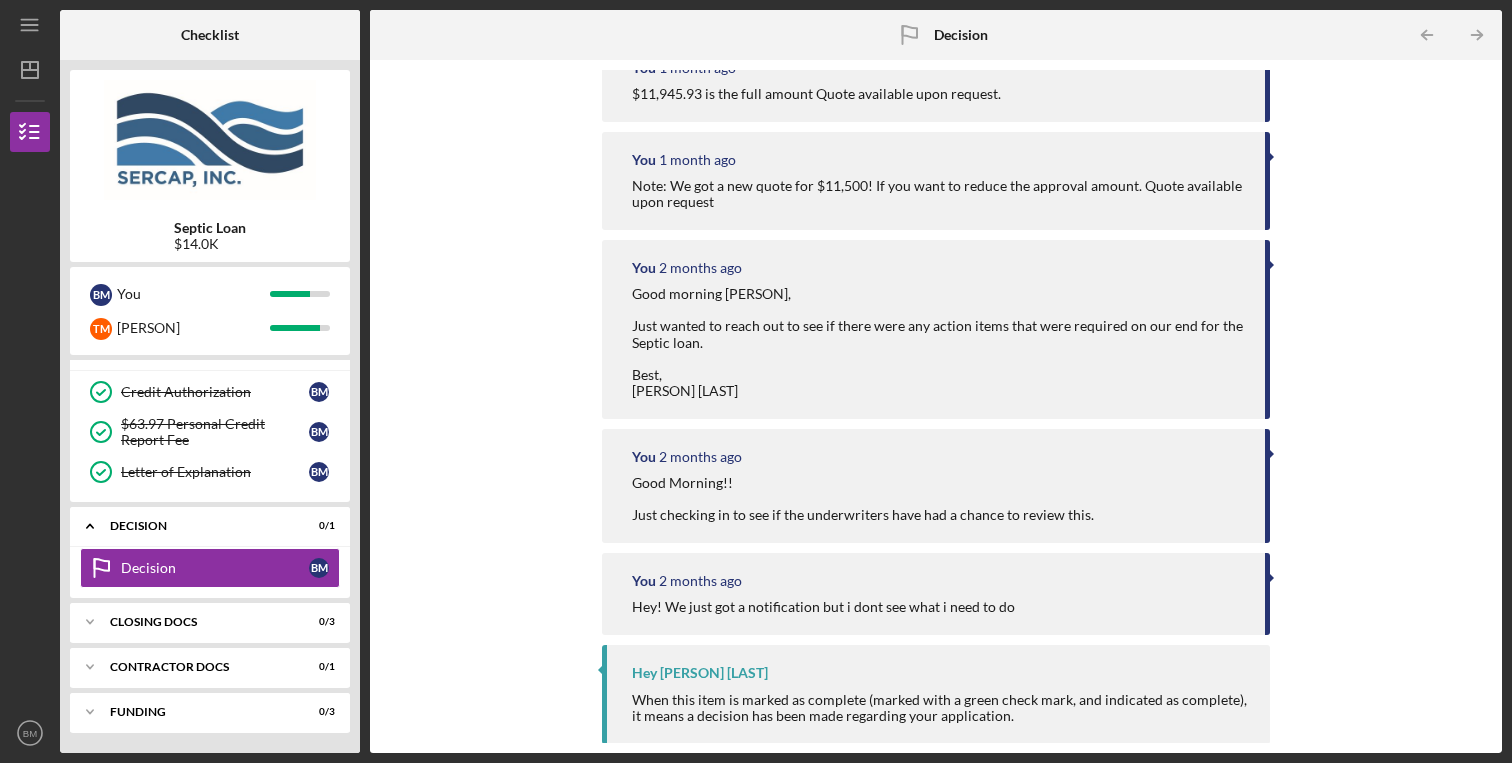 scroll, scrollTop: 0, scrollLeft: 0, axis: both 